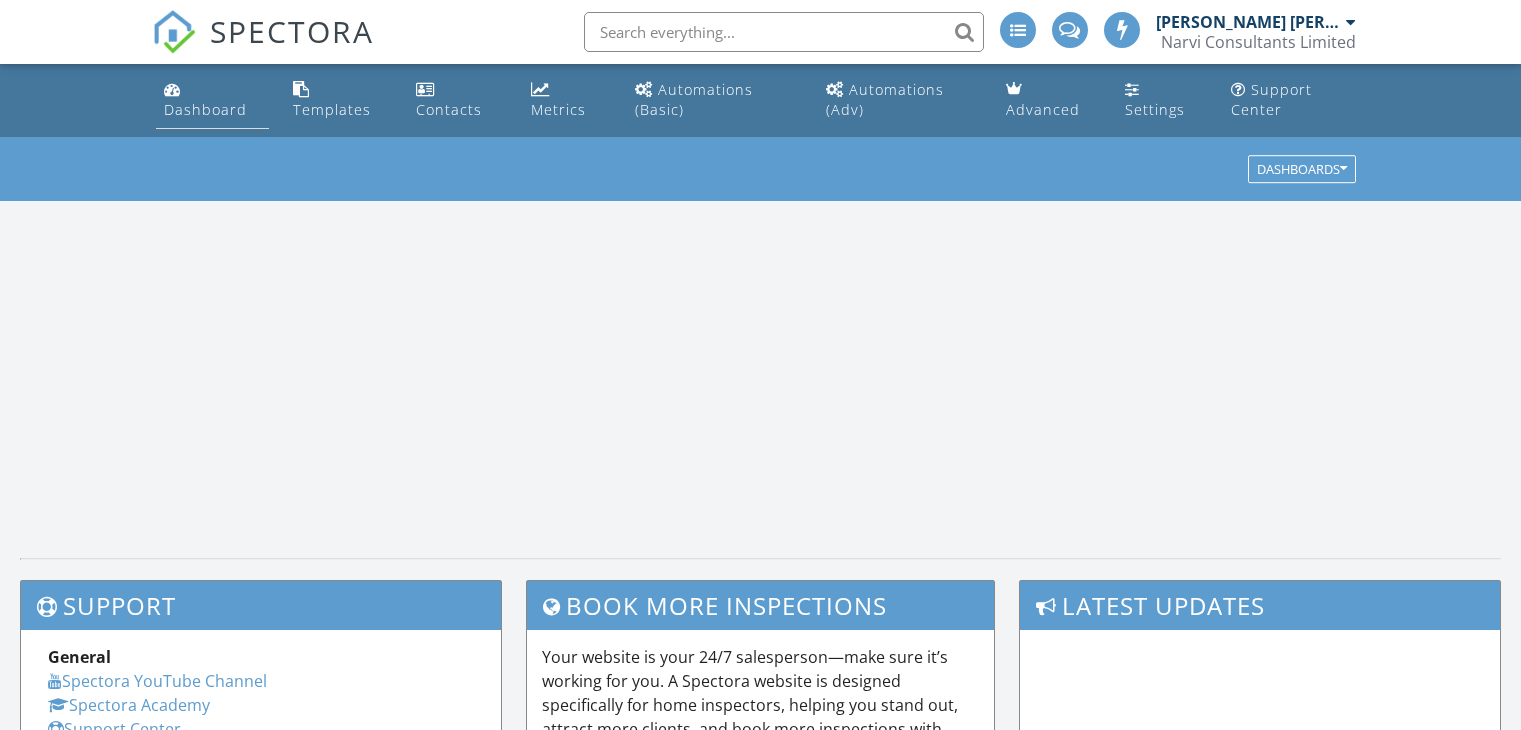 scroll, scrollTop: 0, scrollLeft: 0, axis: both 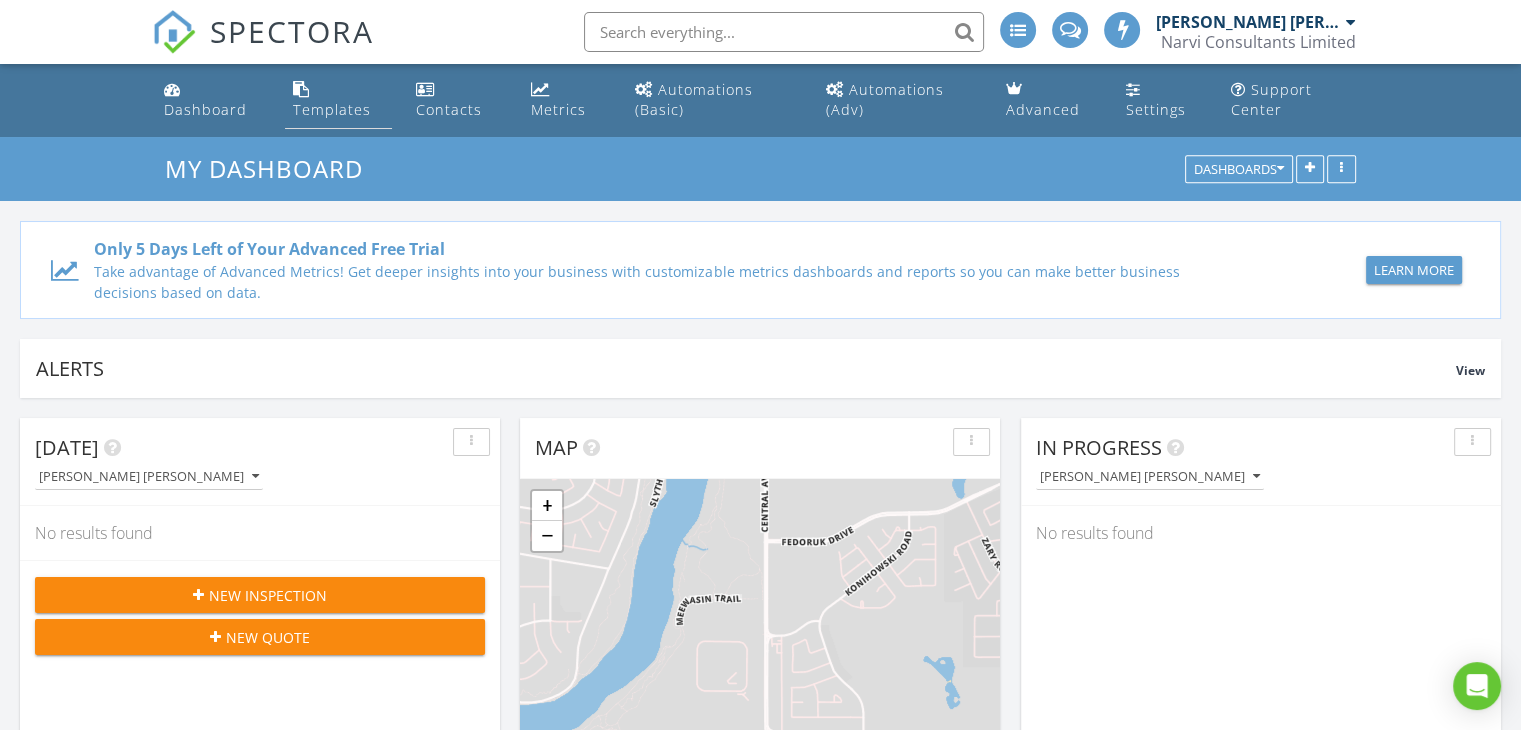 click on "Templates" at bounding box center [339, 100] 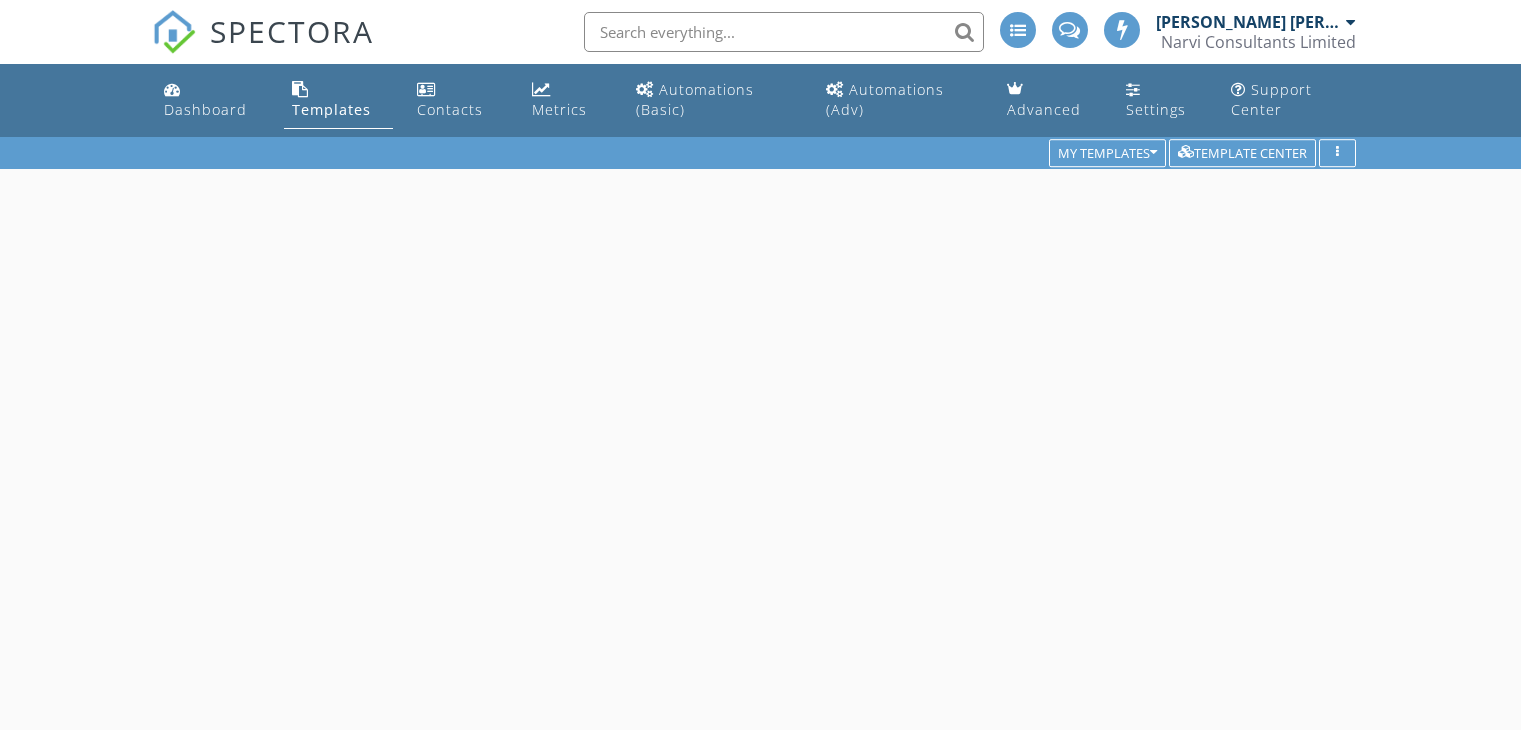 scroll, scrollTop: 0, scrollLeft: 0, axis: both 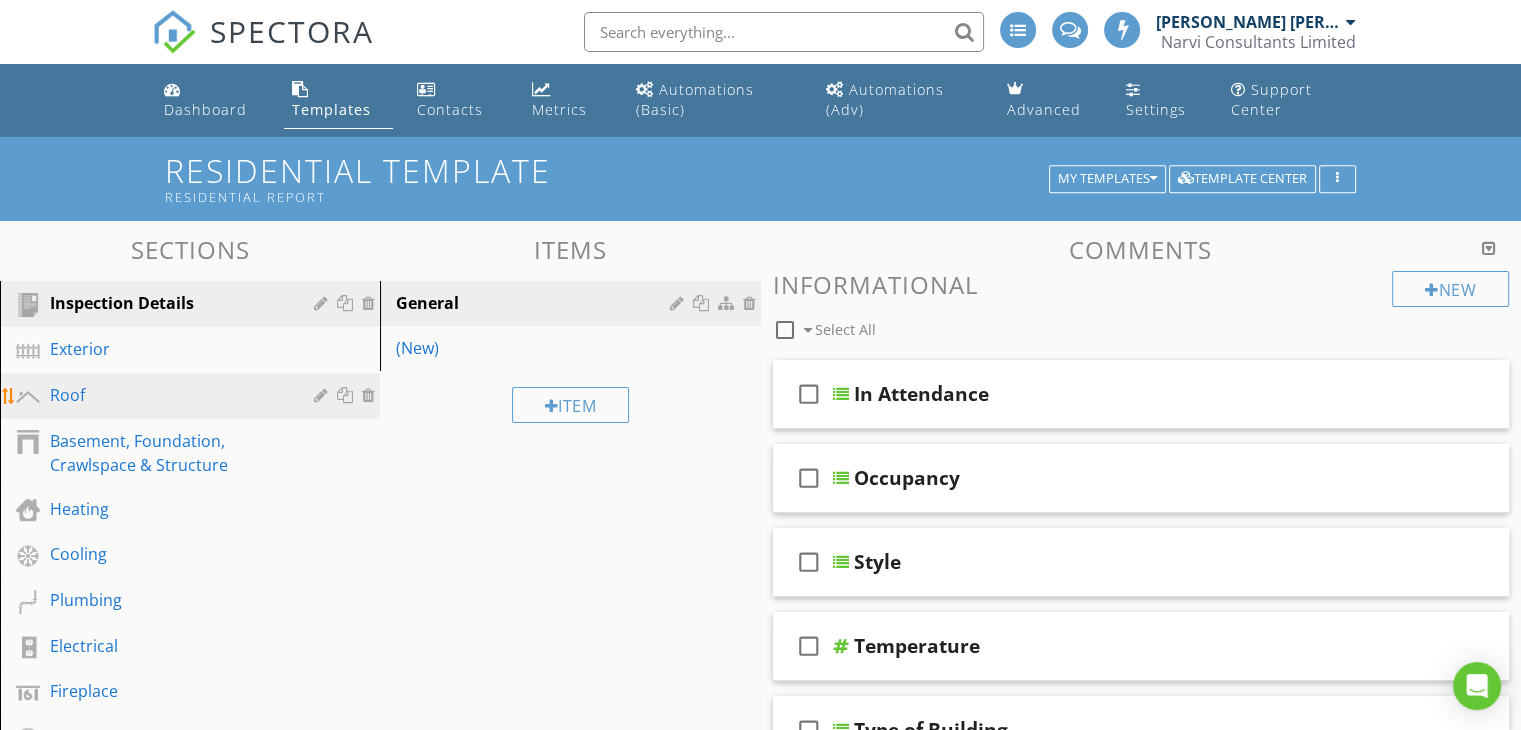 type 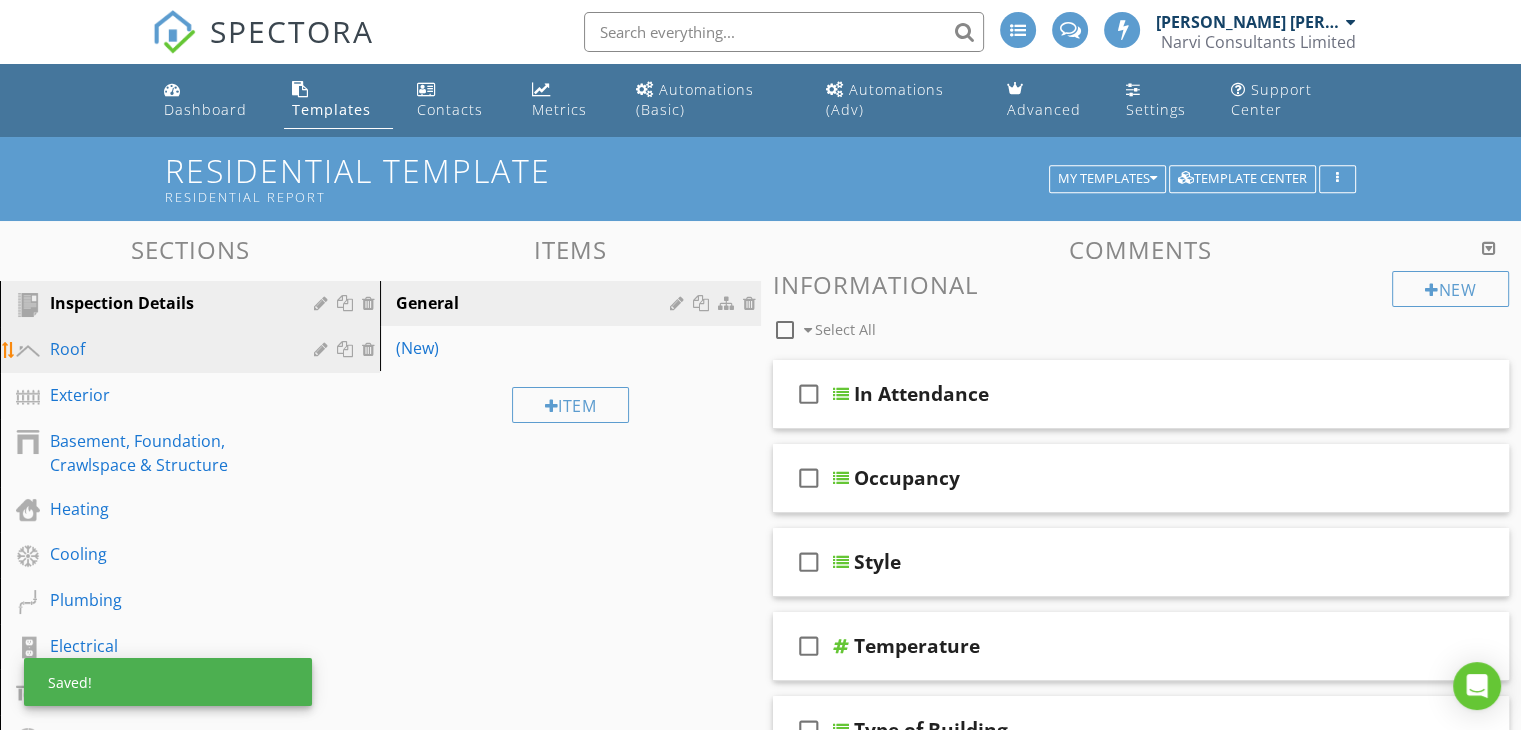 click on "Roof" at bounding box center (205, 350) 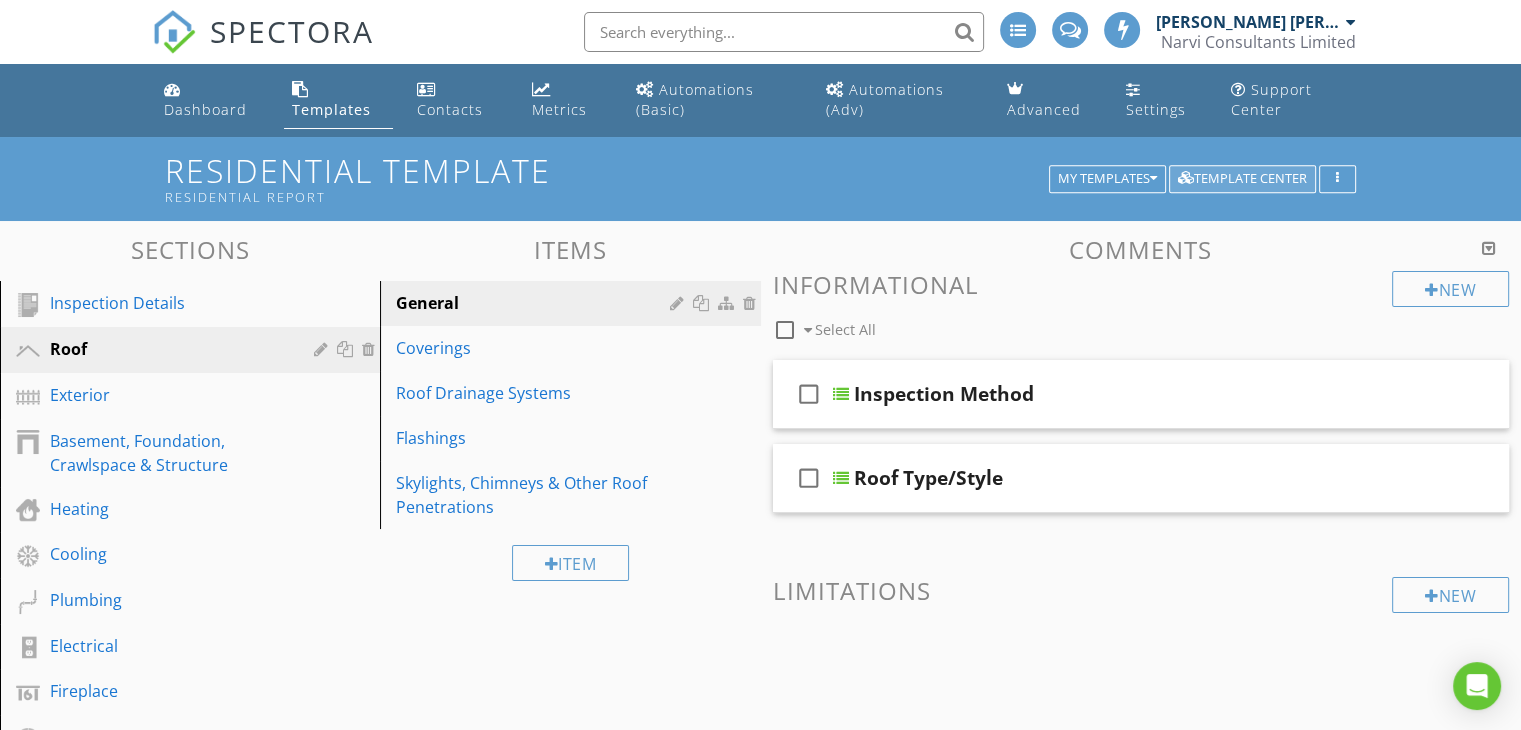 click on "Template Center" at bounding box center [1242, 179] 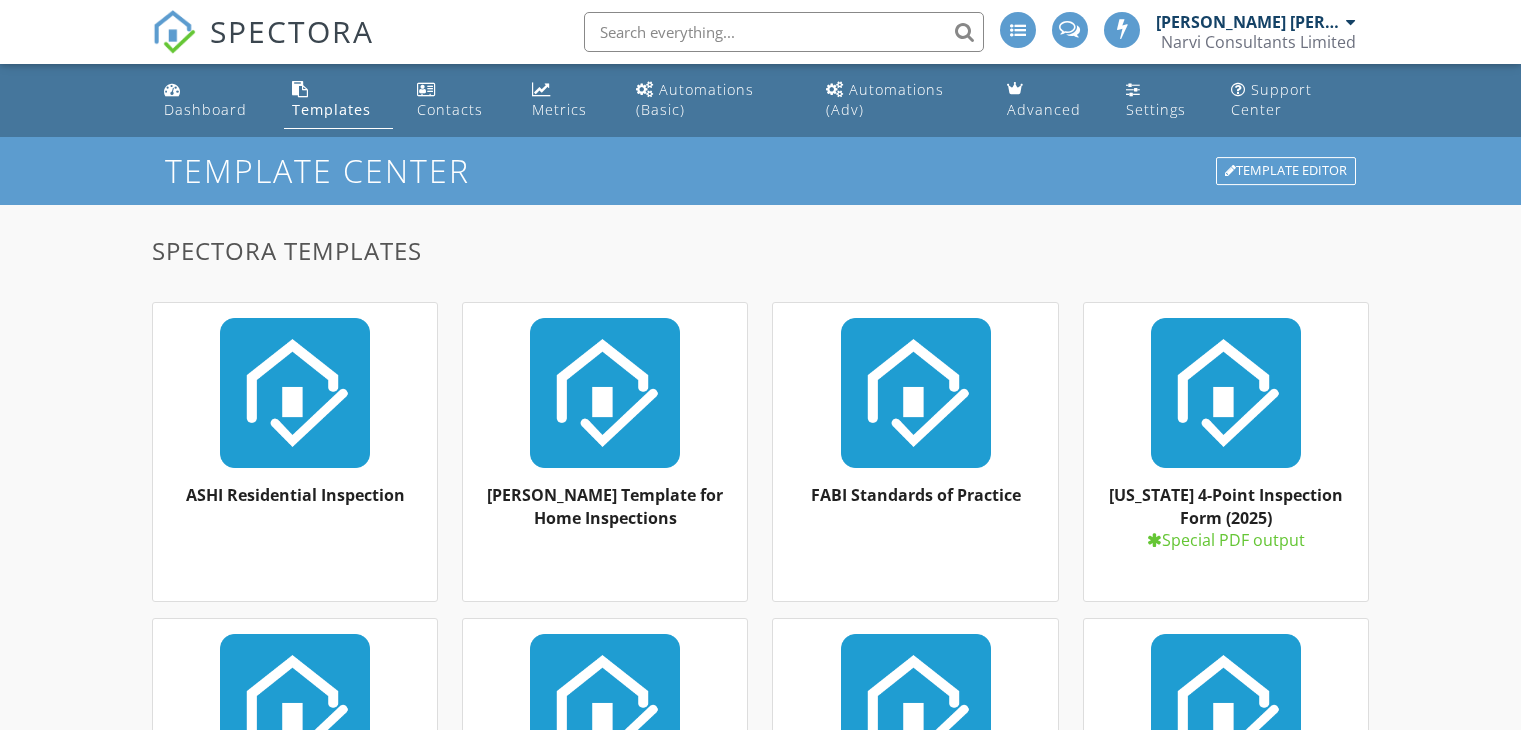 scroll, scrollTop: 0, scrollLeft: 0, axis: both 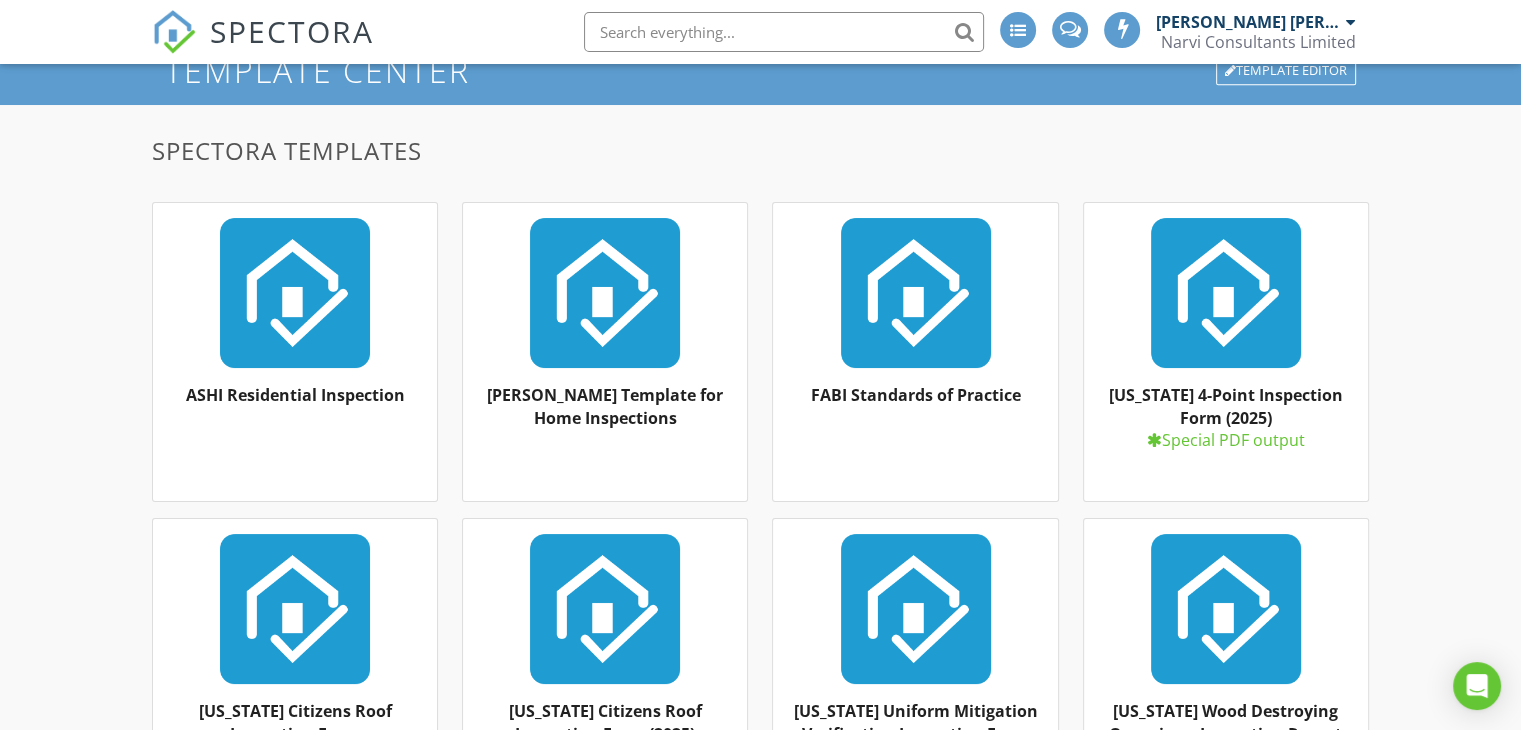 drag, startPoint x: 620, startPoint y: 373, endPoint x: 583, endPoint y: 313, distance: 70.491135 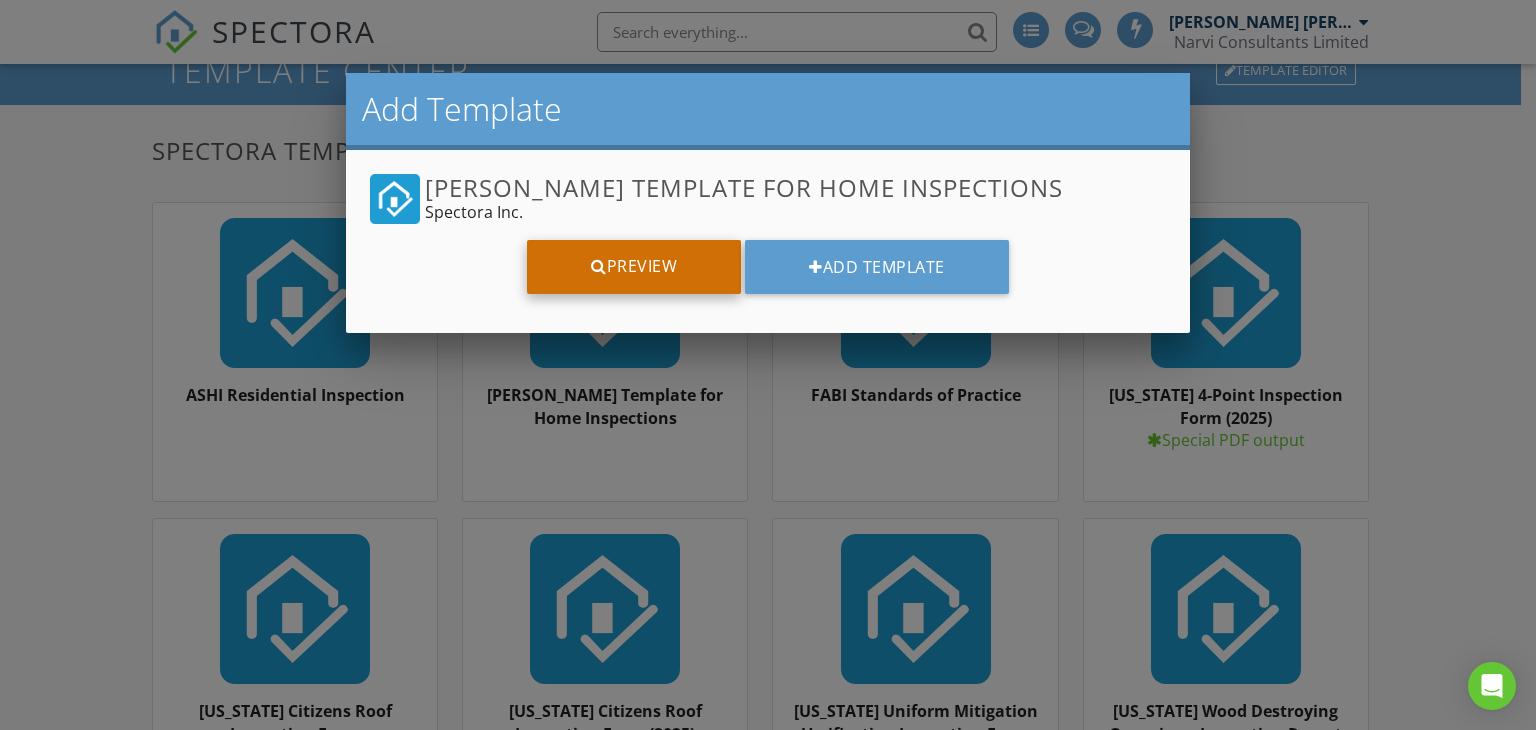 click on "Preview" at bounding box center (634, 267) 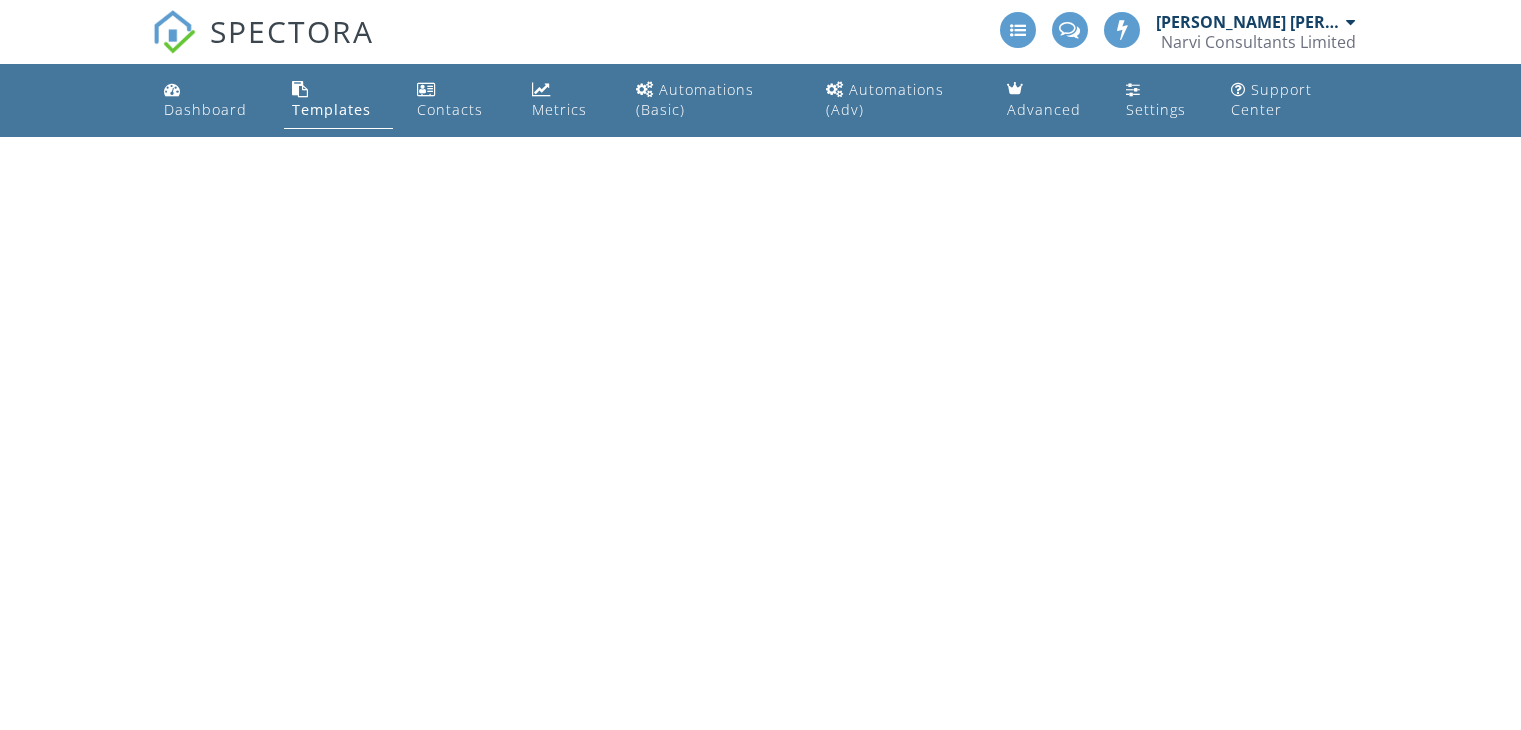 scroll, scrollTop: 0, scrollLeft: 0, axis: both 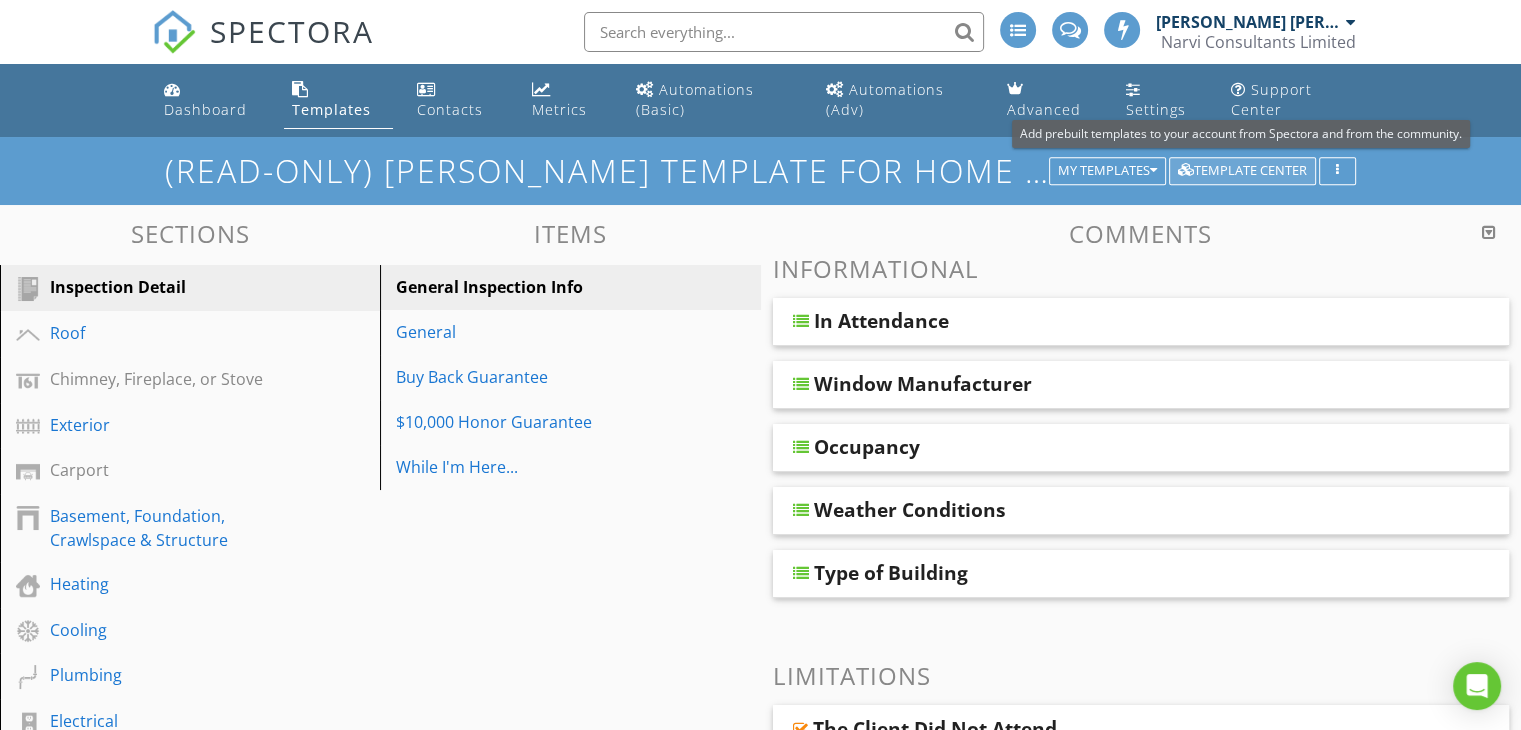 click on "Template Center" at bounding box center (1242, 171) 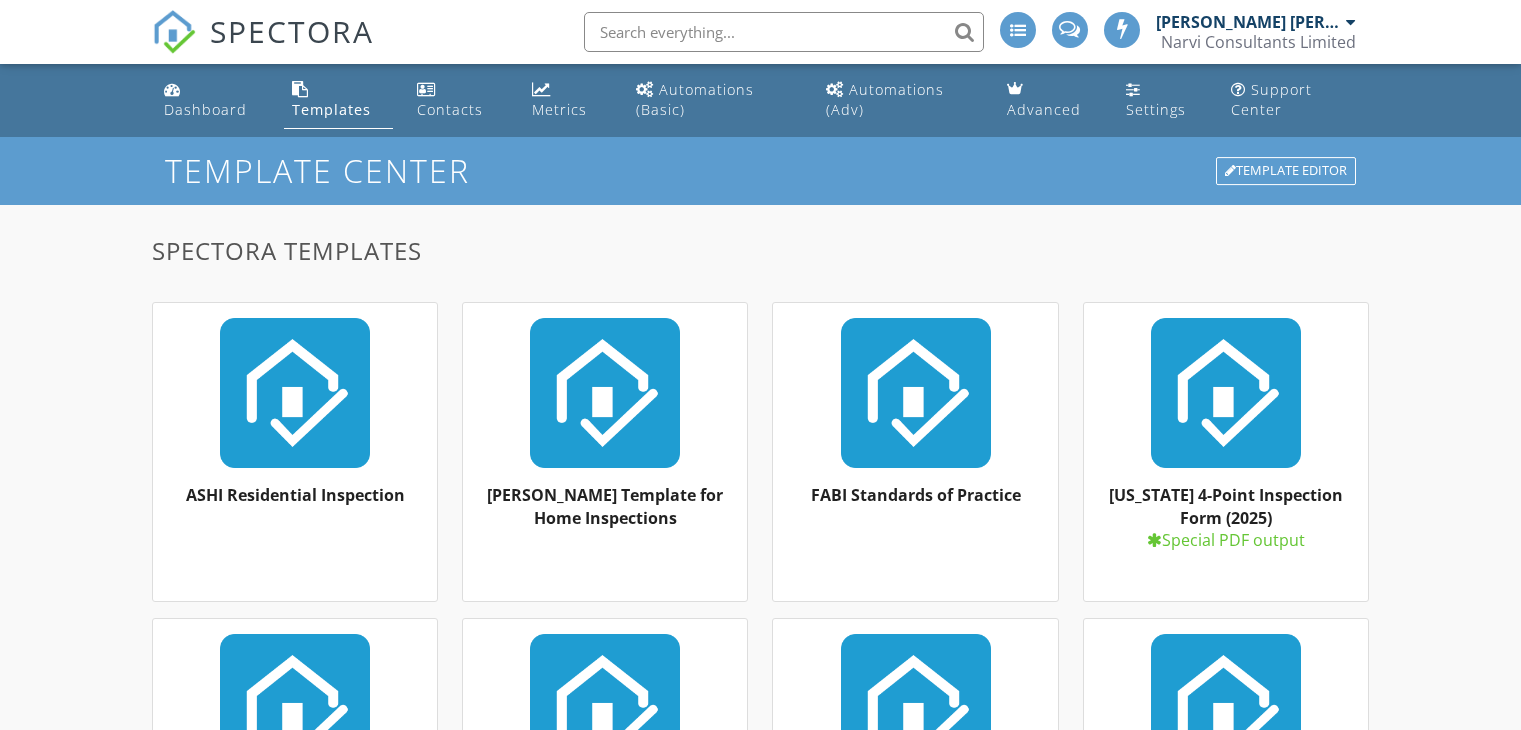 scroll, scrollTop: 0, scrollLeft: 0, axis: both 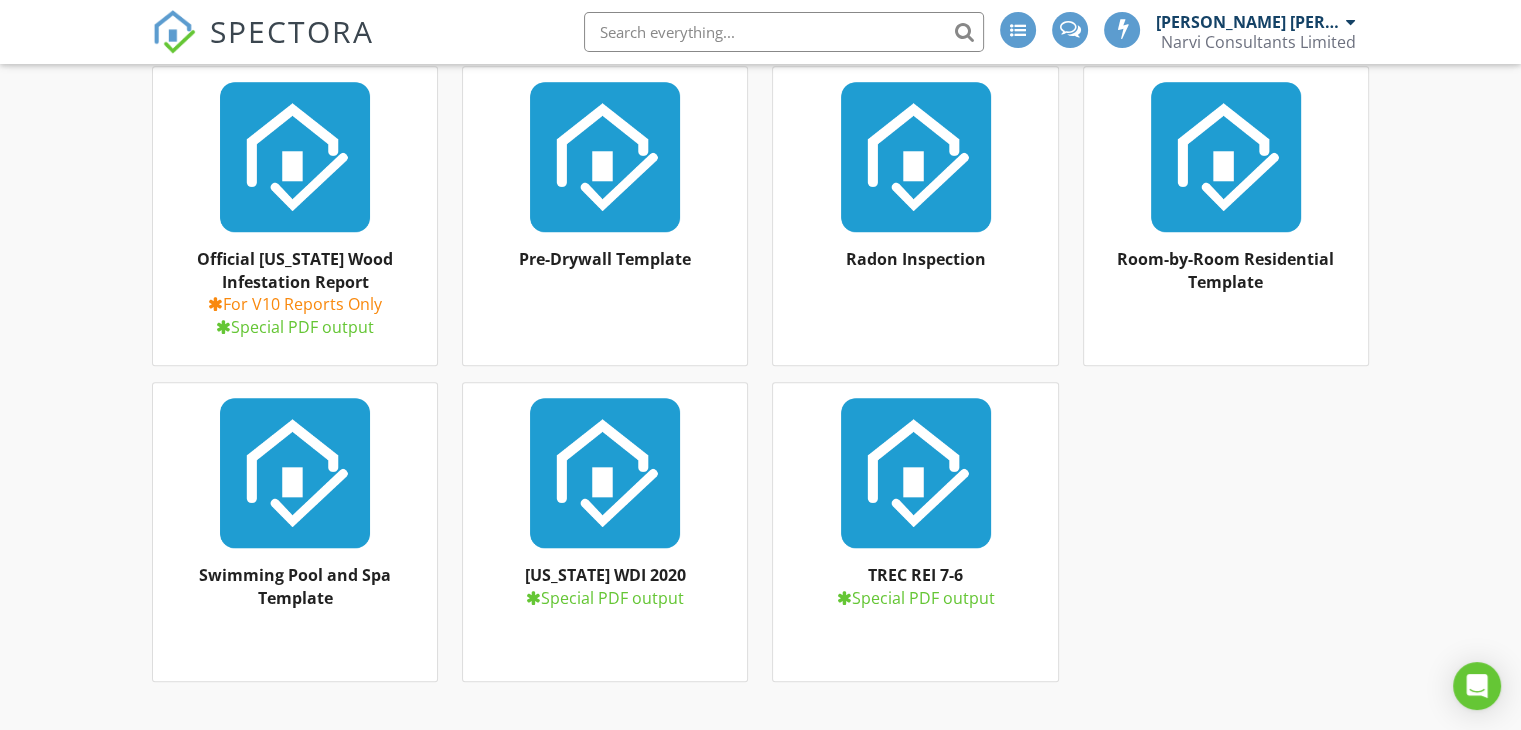 click at bounding box center [1226, 157] 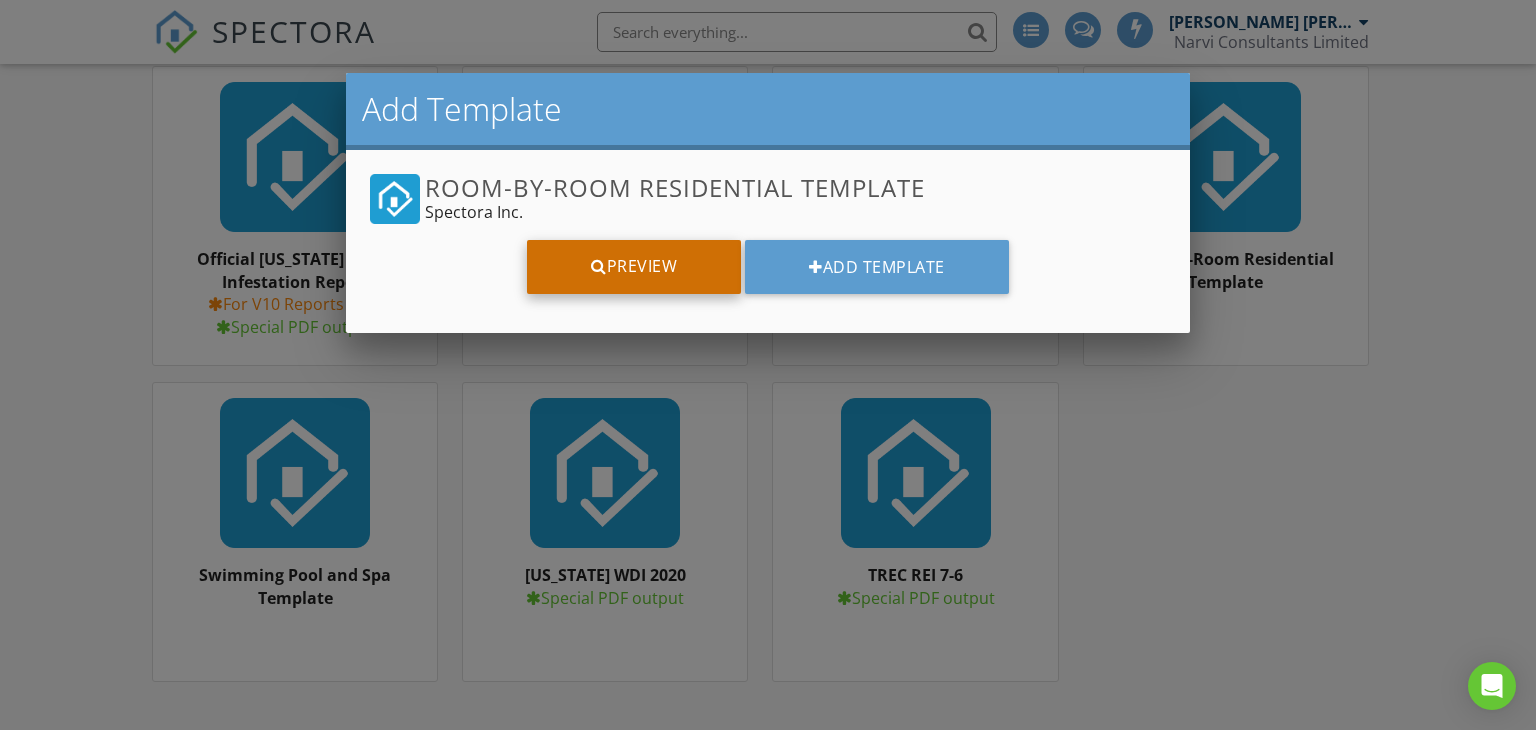 click on "Preview" at bounding box center (634, 267) 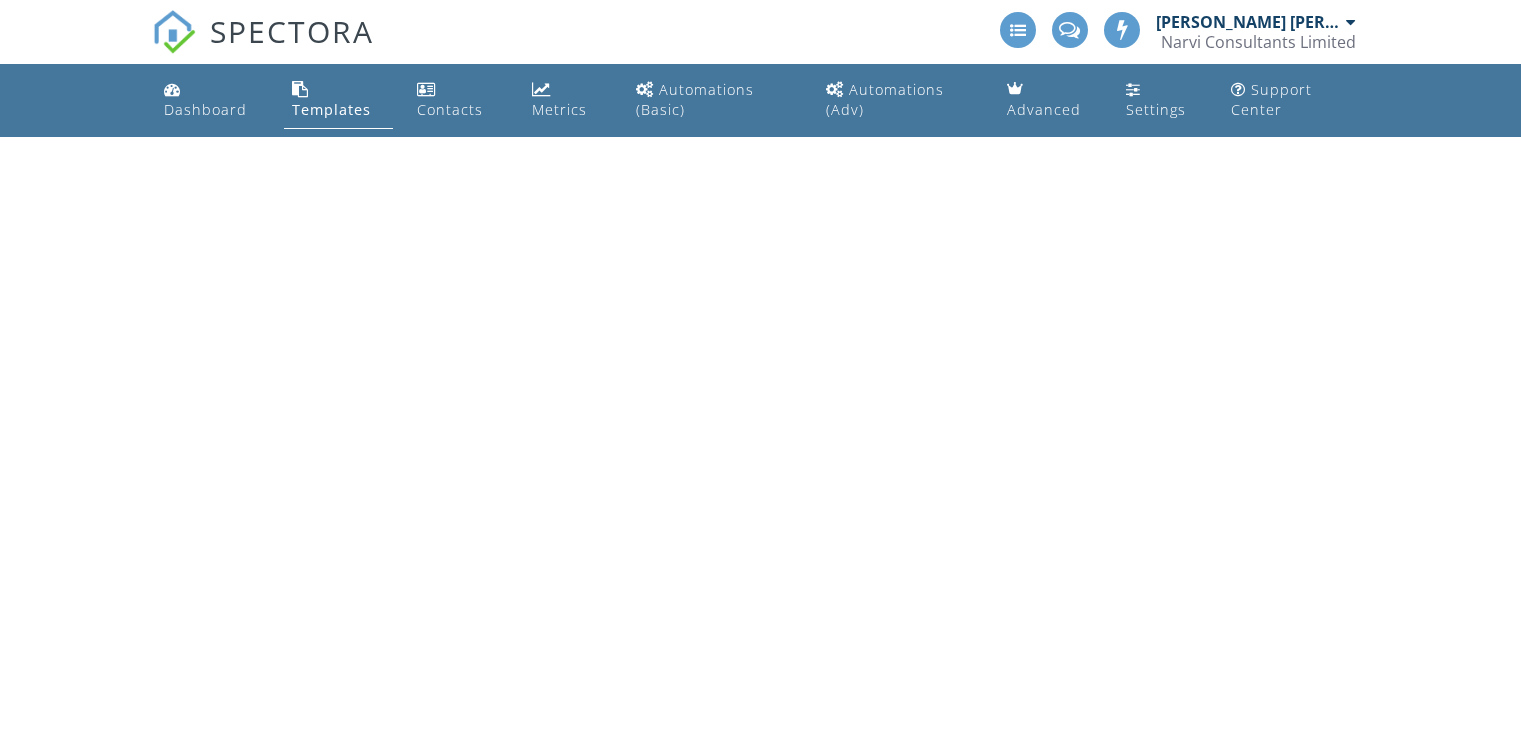 scroll, scrollTop: 0, scrollLeft: 0, axis: both 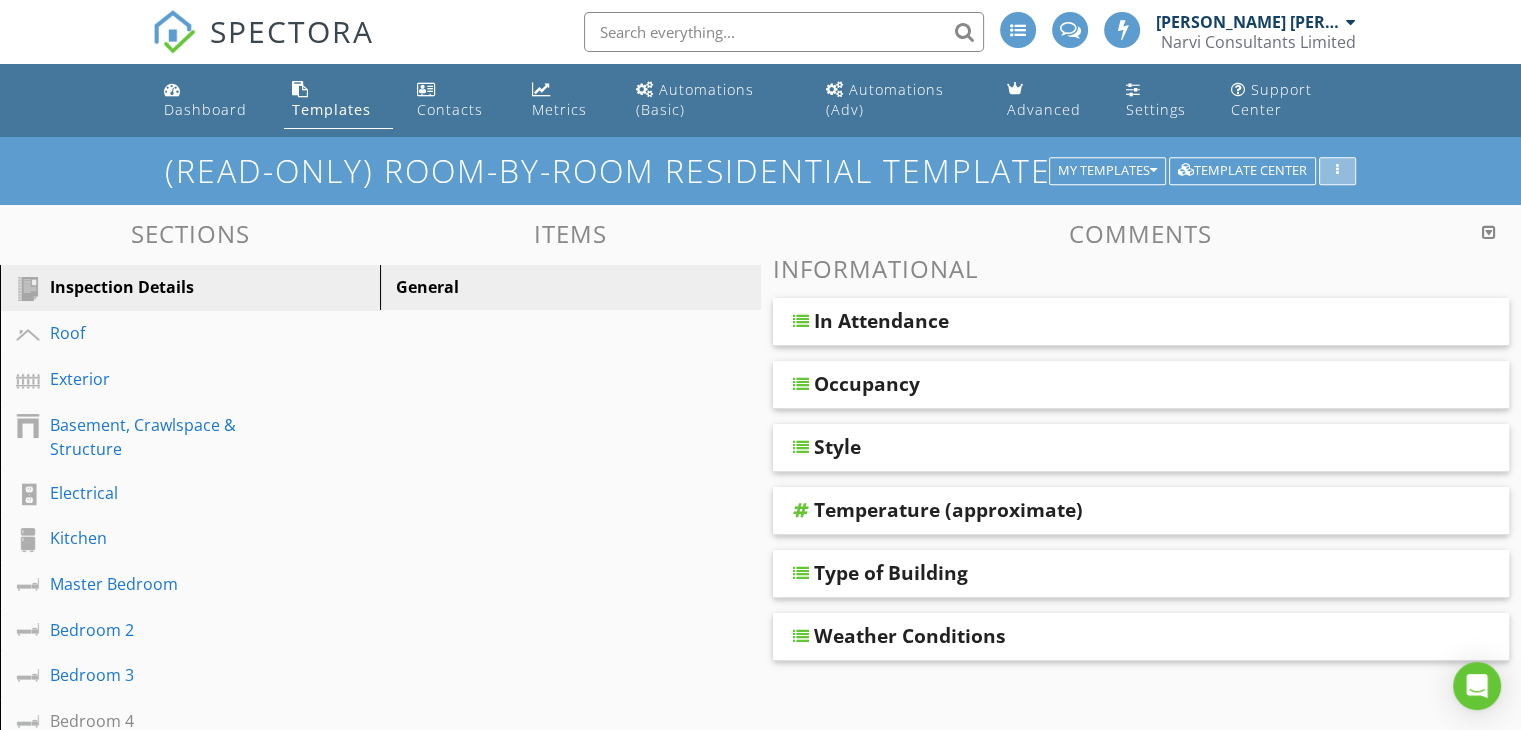 click at bounding box center [1337, 171] 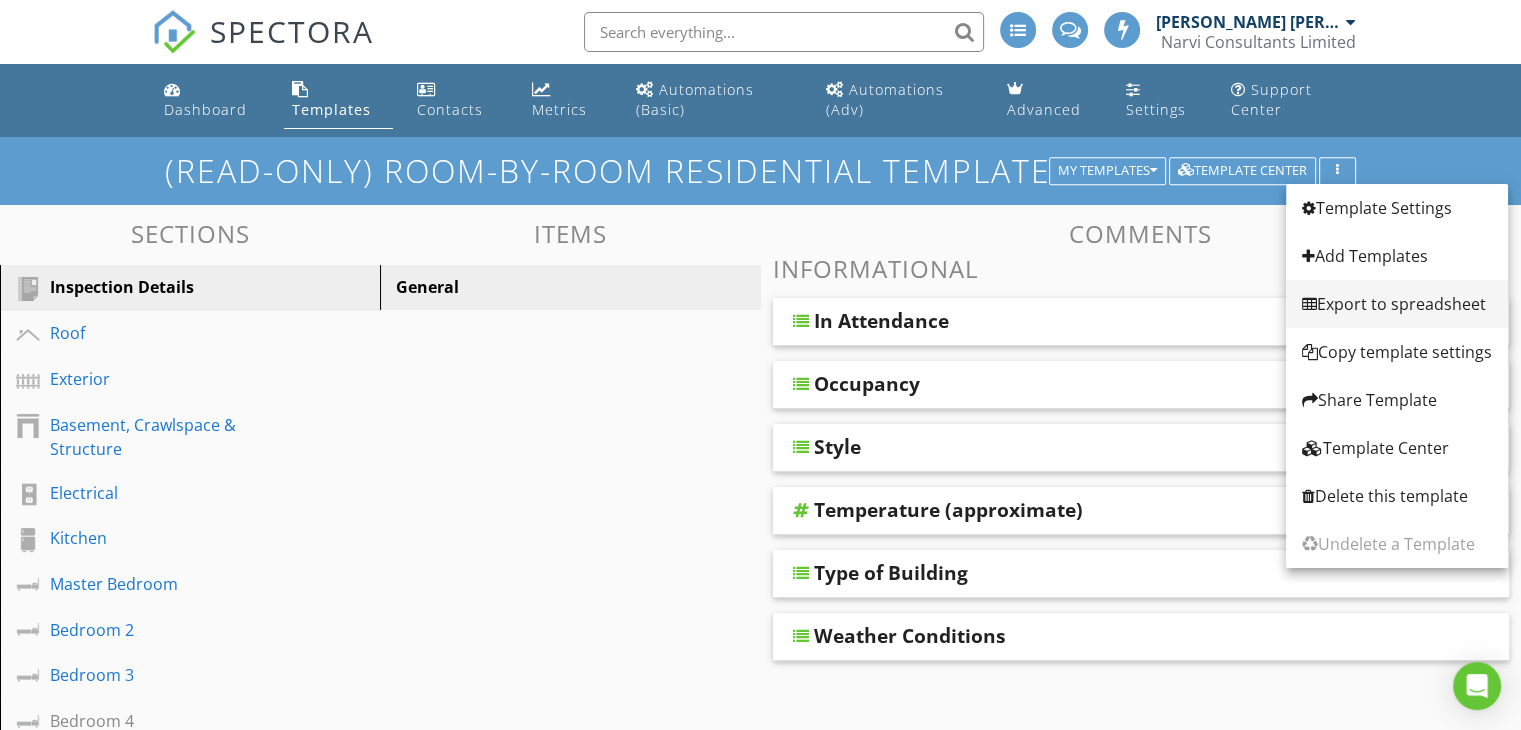 click on "Export to spreadsheet" at bounding box center [1397, 304] 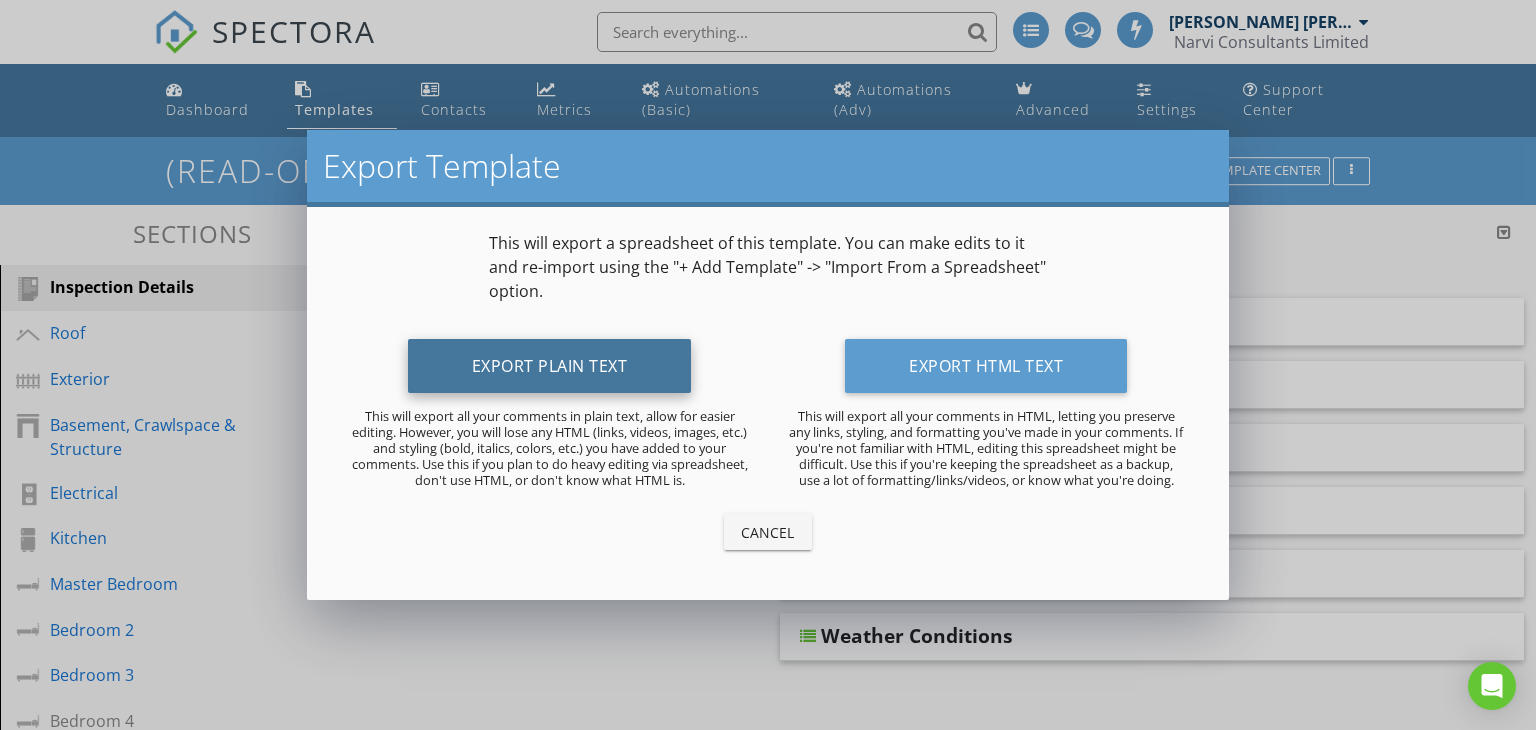 click on "Export Plain Text" at bounding box center [550, 366] 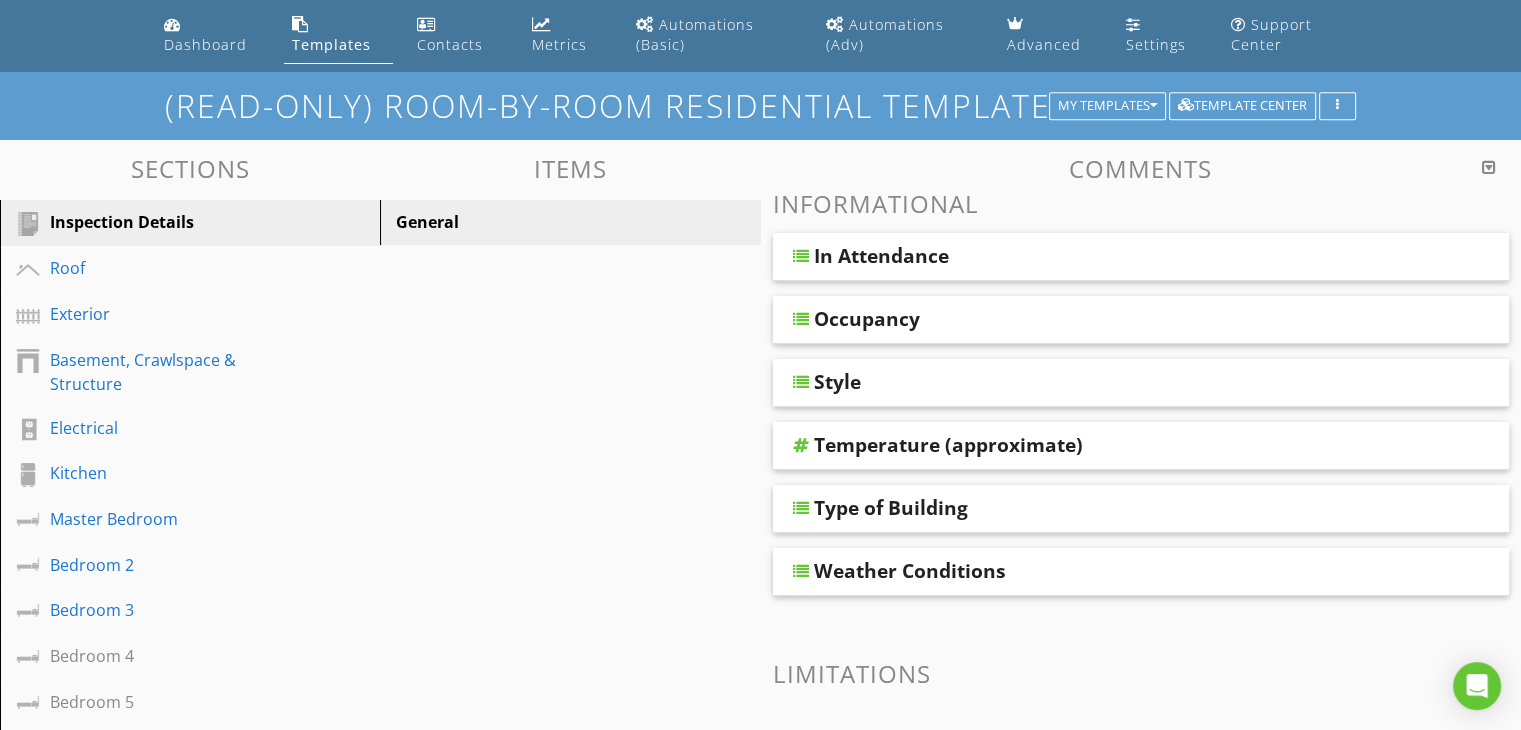 scroll, scrollTop: 100, scrollLeft: 0, axis: vertical 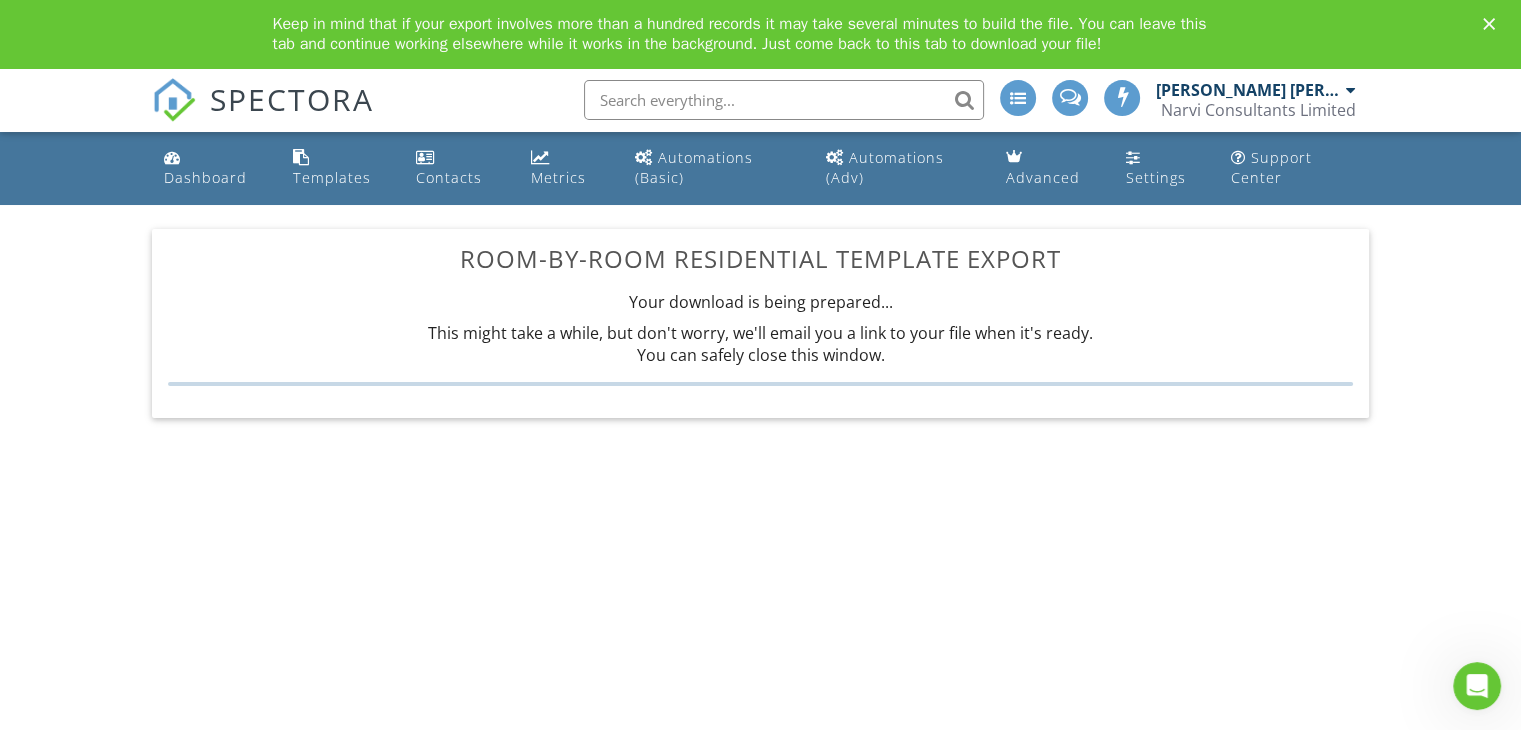 click 